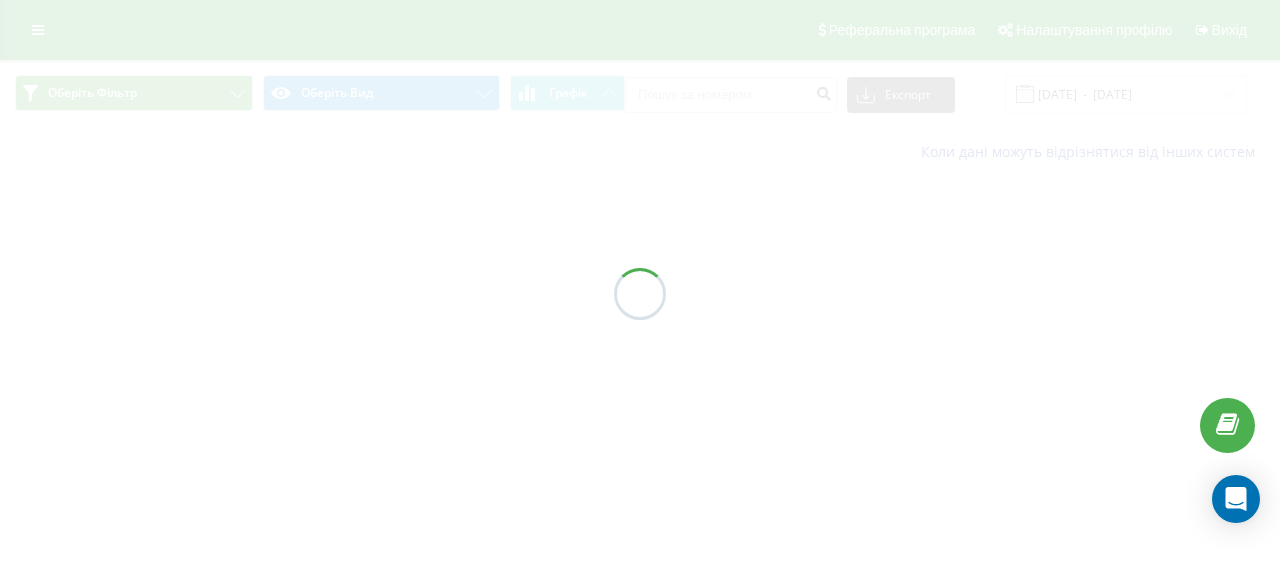 scroll, scrollTop: 0, scrollLeft: 0, axis: both 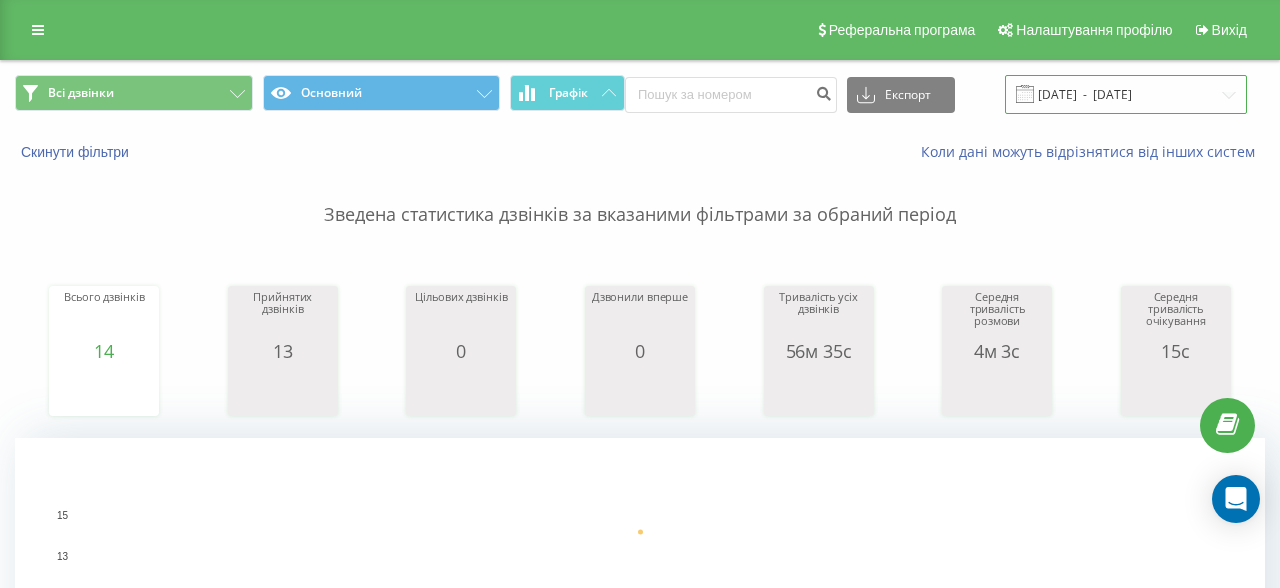 click on "10.07.2025  -  10.07.2025" at bounding box center [1126, 94] 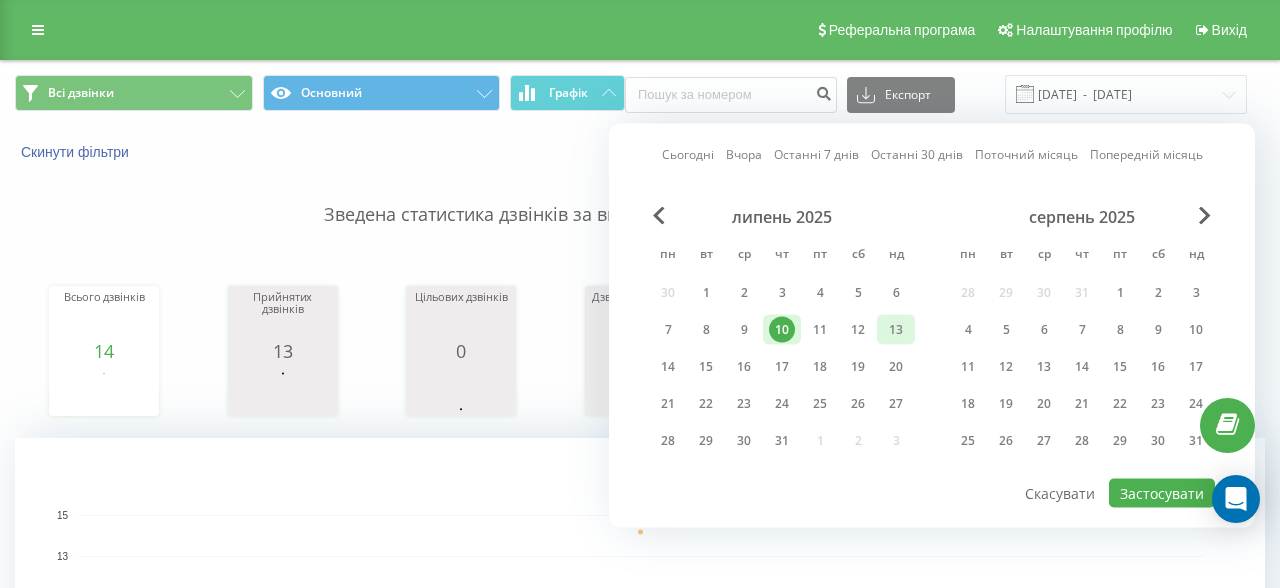 click on "13" at bounding box center [896, 330] 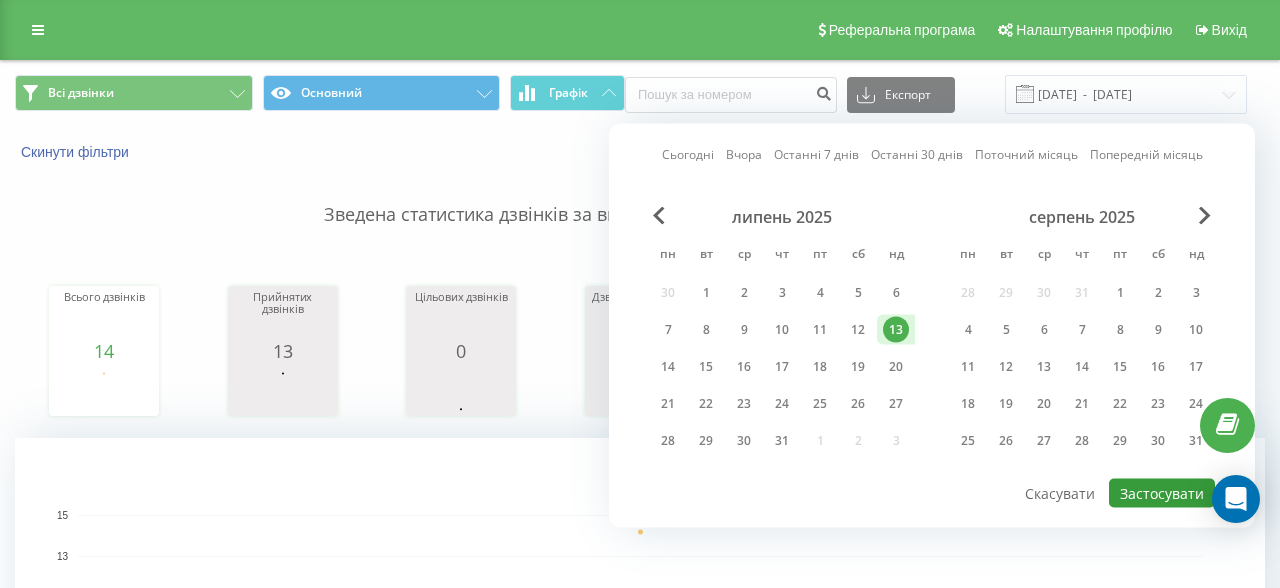 click on "Застосувати" at bounding box center [1162, 493] 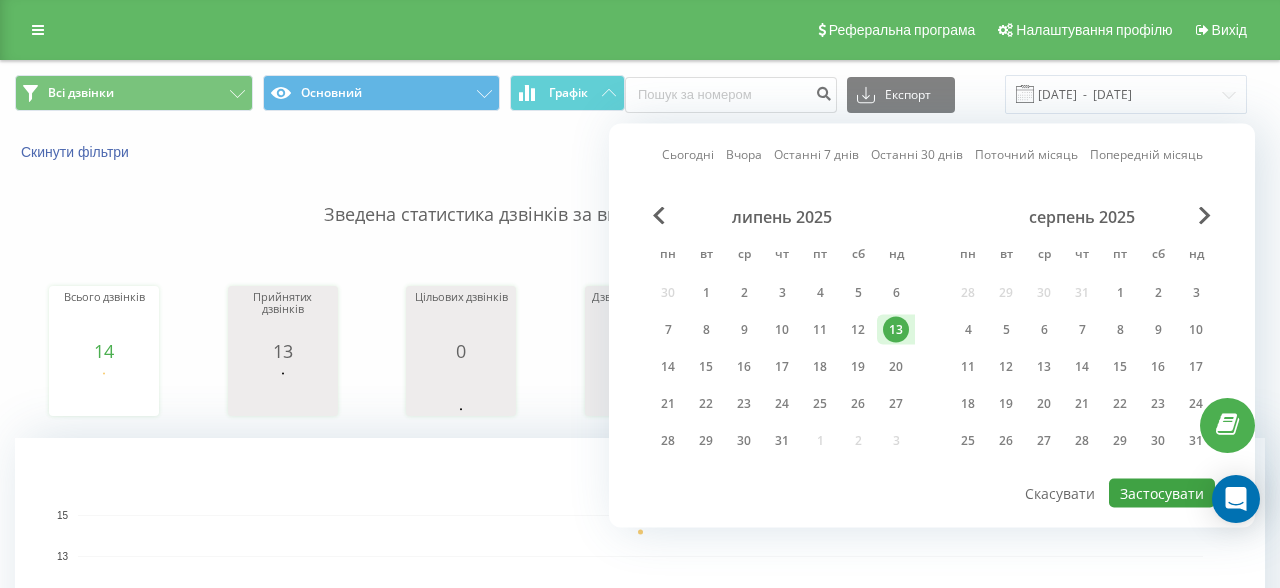 type on "[DATE]  -  [DATE]" 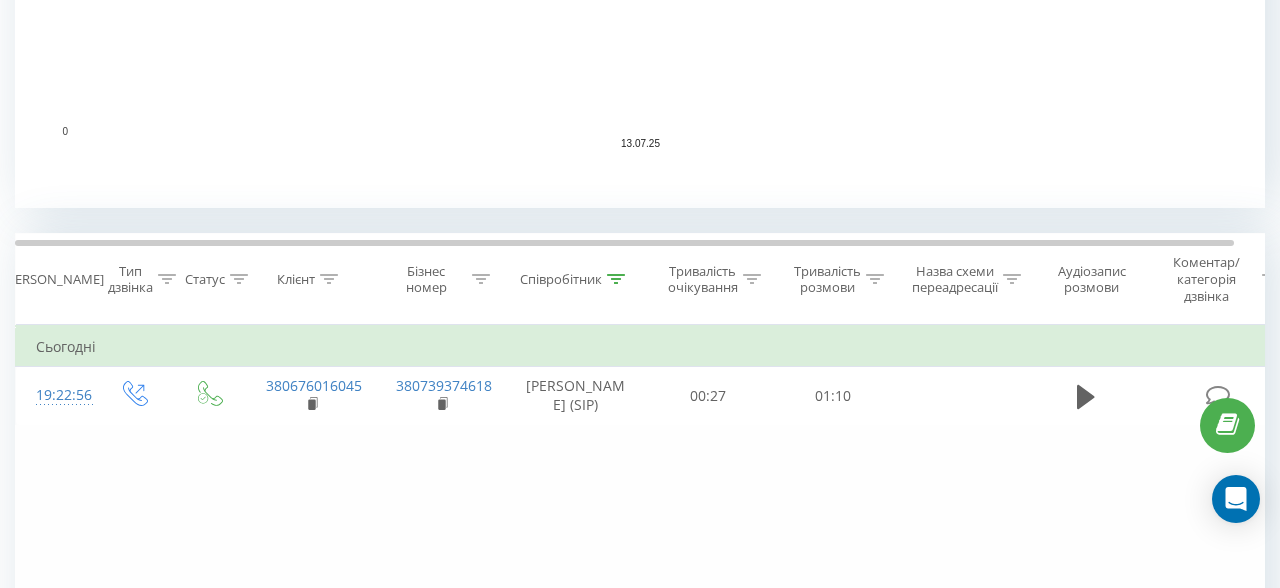 scroll, scrollTop: 783, scrollLeft: 0, axis: vertical 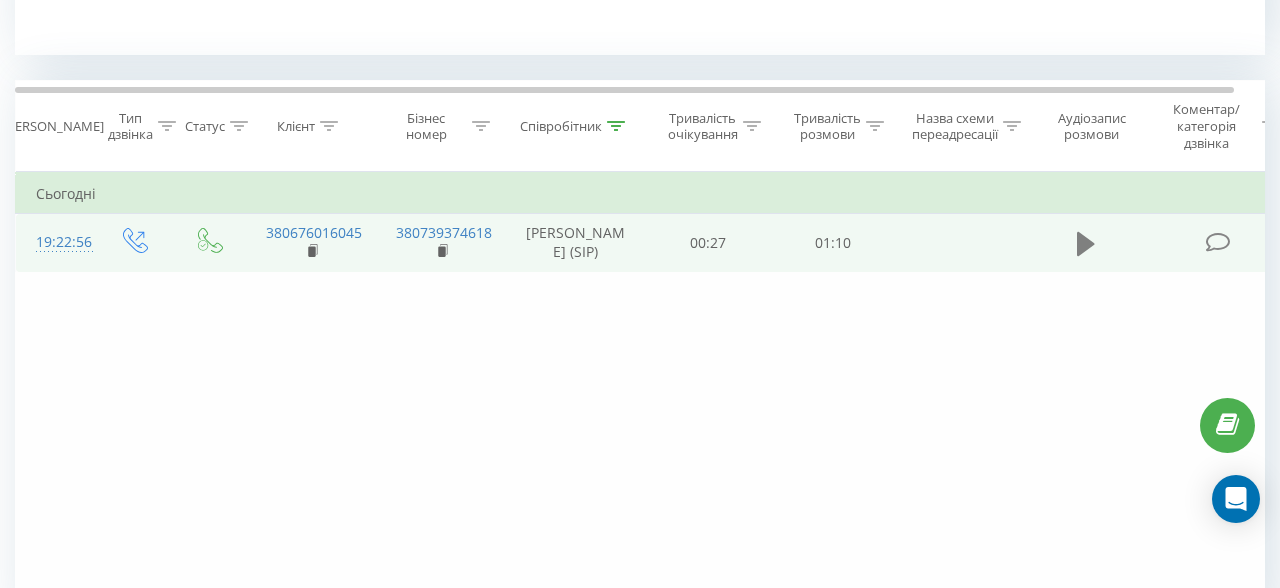 click at bounding box center [1086, 244] 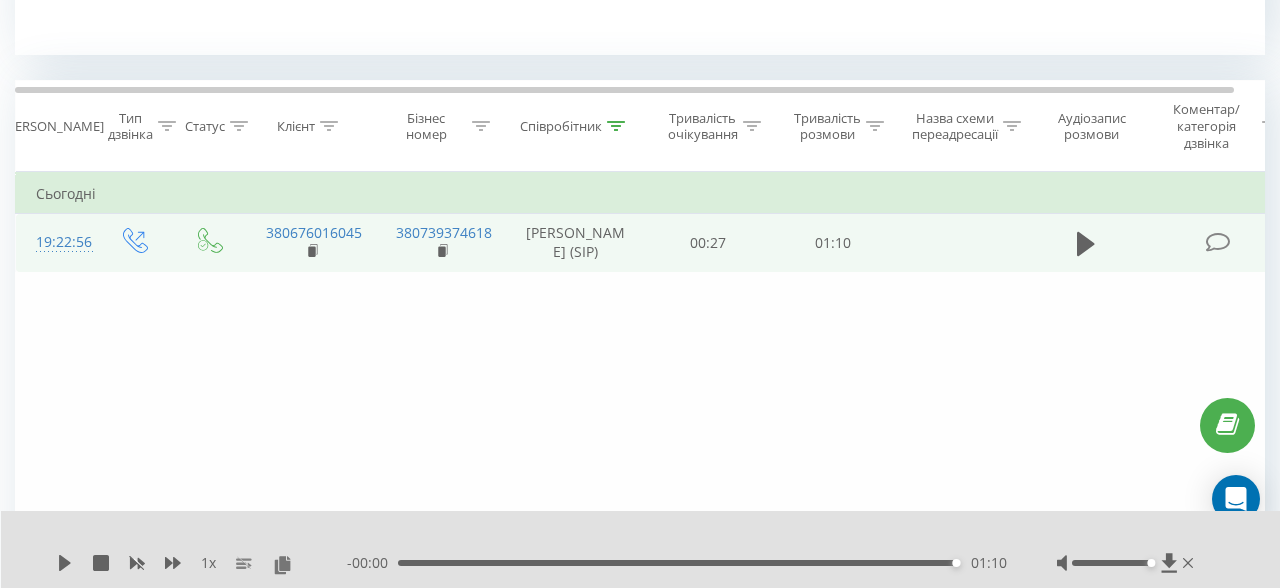 click at bounding box center [1127, 563] 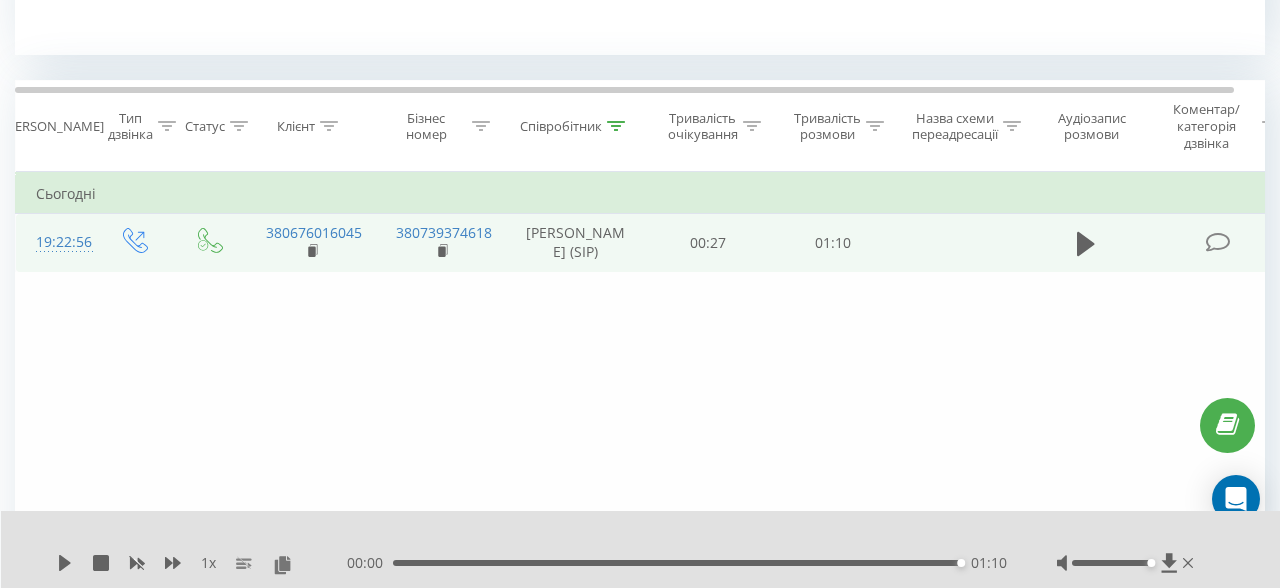 click at bounding box center (136, 243) 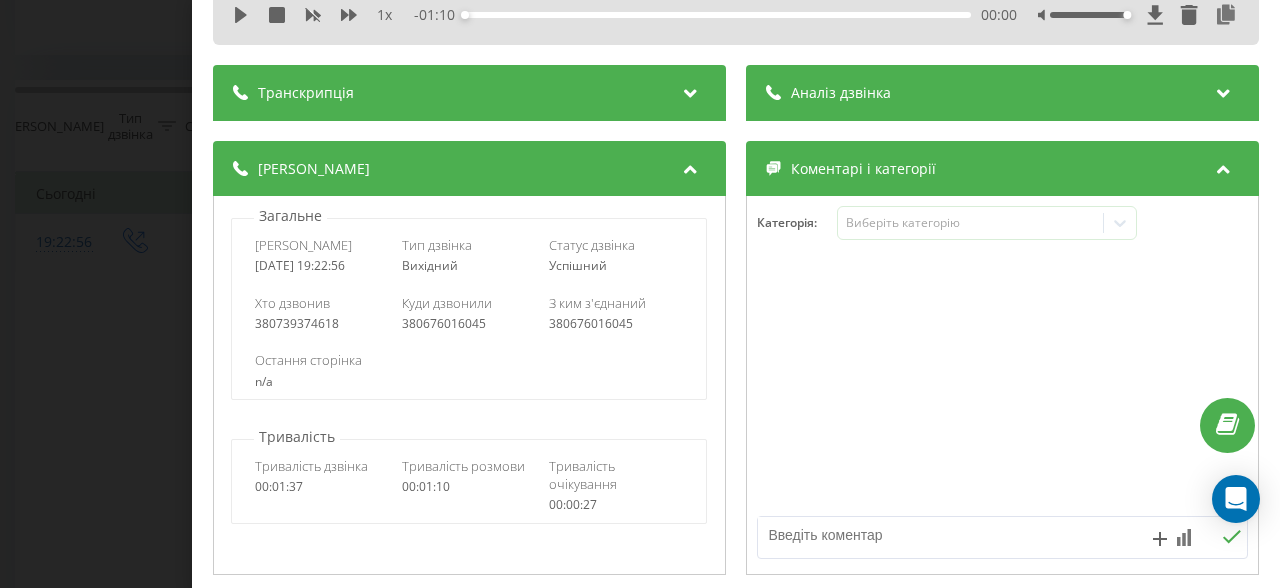 scroll, scrollTop: 0, scrollLeft: 0, axis: both 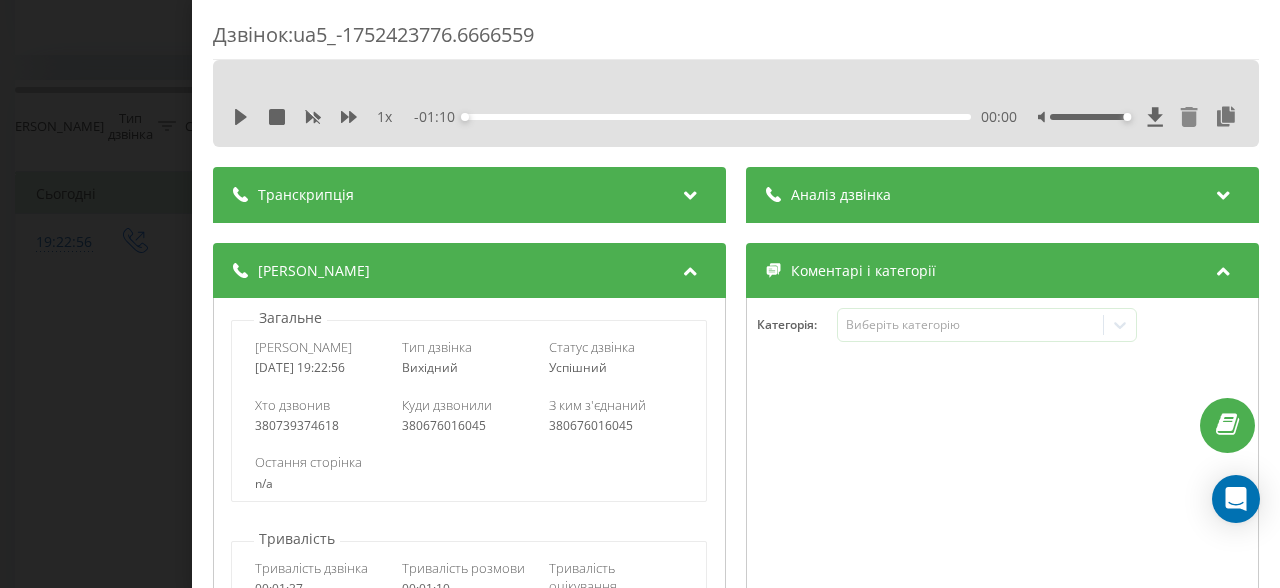 click 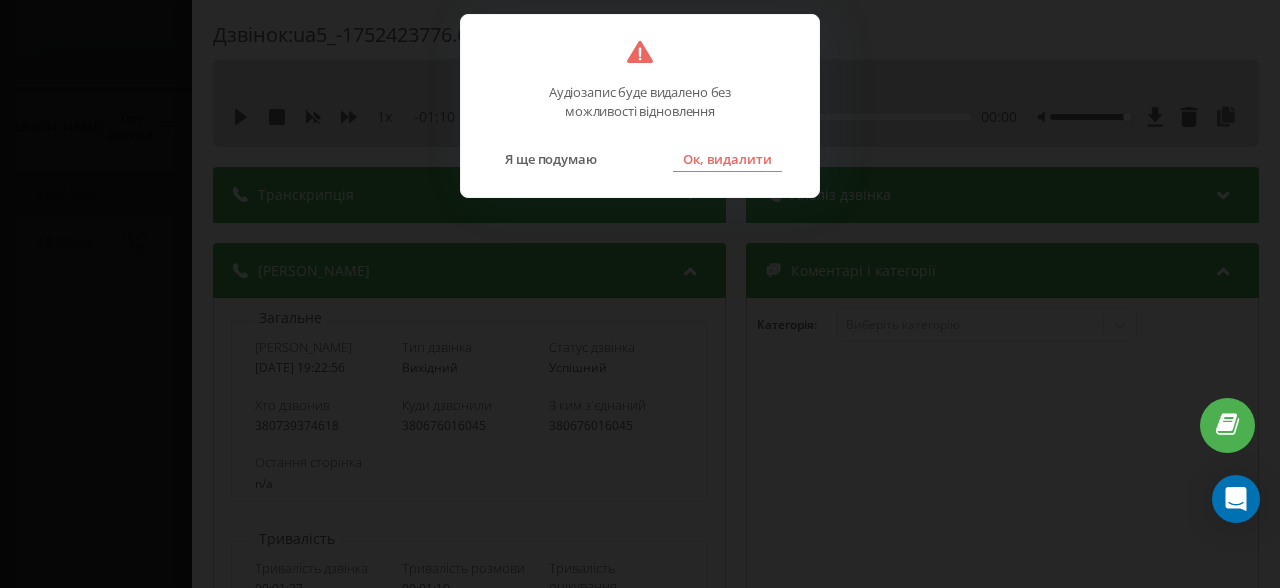click on "Ок, видалити" at bounding box center (727, 159) 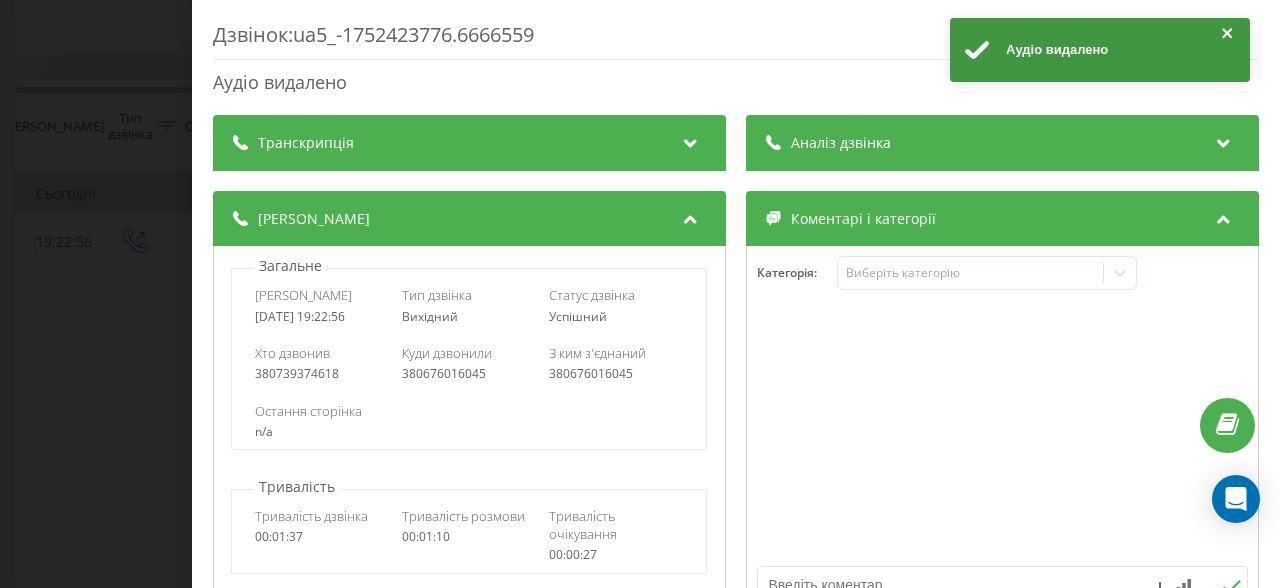click 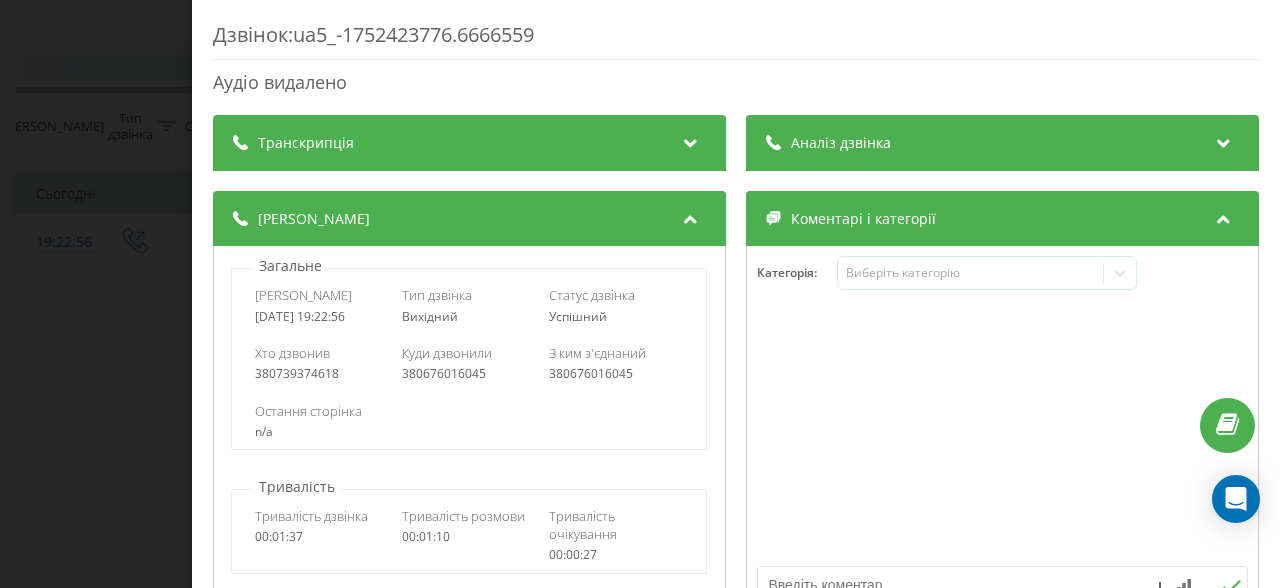 click on "Дзвінок :  ua5_-1752423776.6666559 Аудіо видалено Транскрипція Для AI-аналізу майбутніх дзвінків  налаштуйте та активуйте профіль на сторінці . Якщо профіль вже є і дзвінок відповідає його умовам, оновіть сторінку через 10 хвилин - AI аналізує поточний дзвінок. Аналіз дзвінка Для AI-аналізу майбутніх дзвінків  налаштуйте та активуйте профіль на сторінці . Якщо профіль вже є і дзвінок відповідає його умовам, оновіть сторінку через 10 хвилин - AI аналізує поточний дзвінок. Деталі дзвінка Загальне Дата дзвінка 2025-07-13 19:22:56 Тип дзвінка Вихідний Статус дзвінка Успішний 380739374618 n/a" at bounding box center (640, 294) 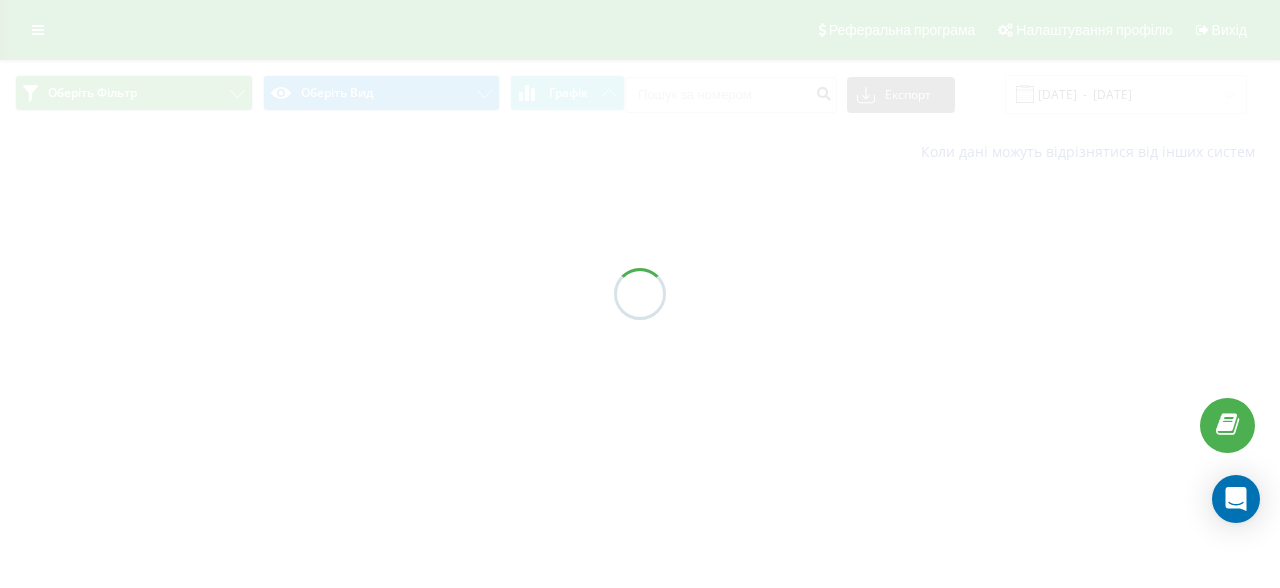 scroll, scrollTop: 0, scrollLeft: 0, axis: both 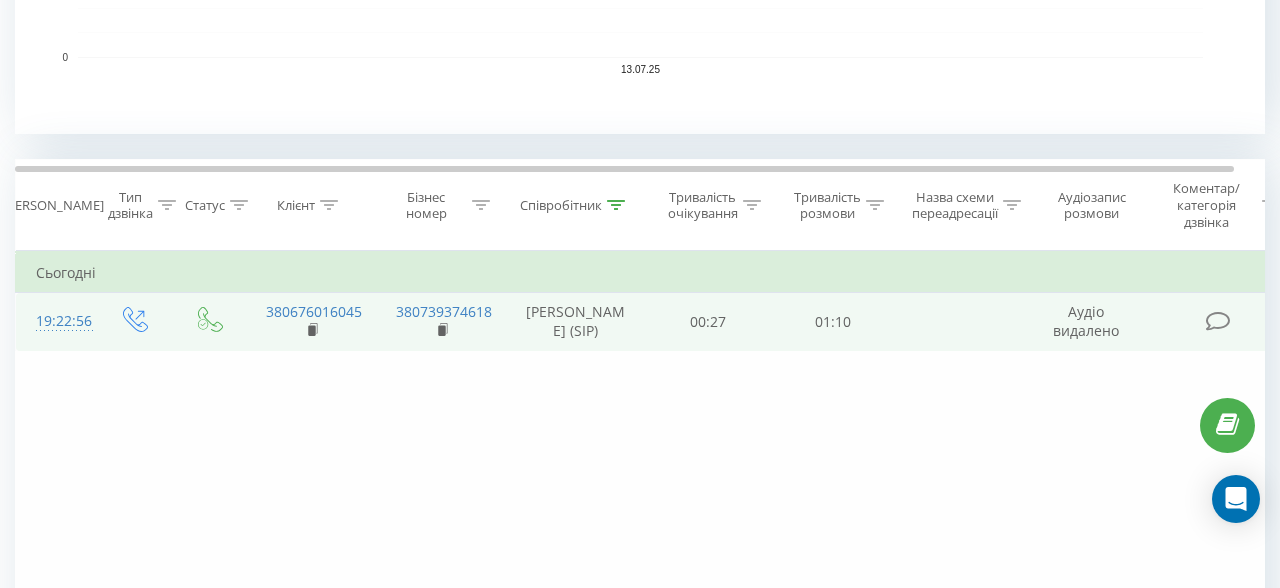 click at bounding box center (56, 330) 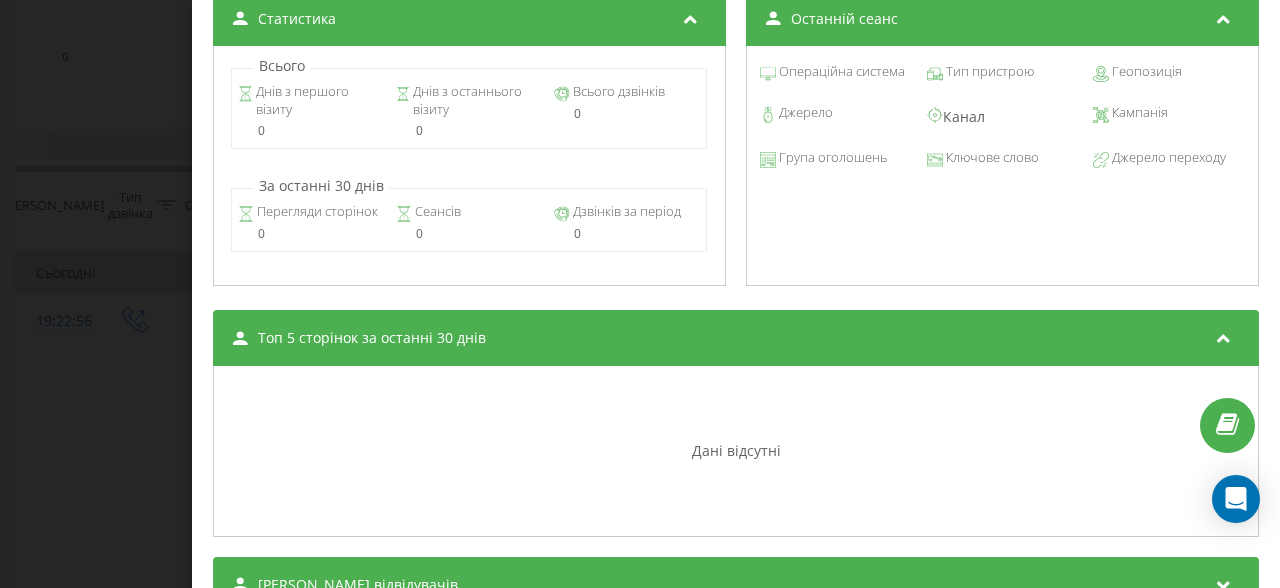 scroll, scrollTop: 922, scrollLeft: 0, axis: vertical 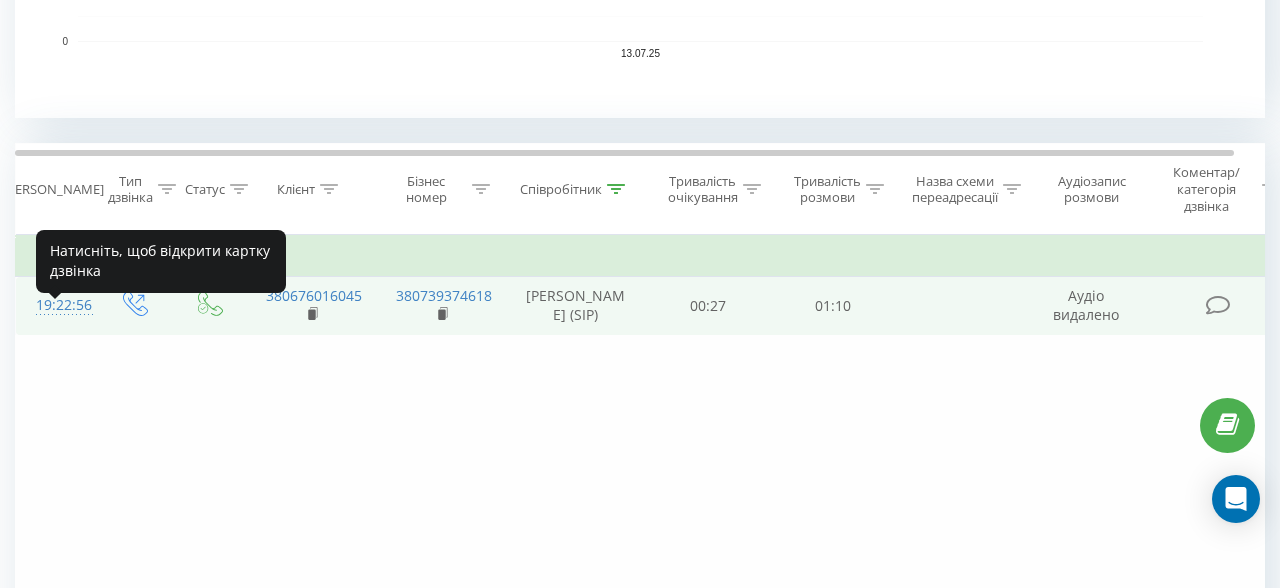click on "19:22:56" at bounding box center (56, 305) 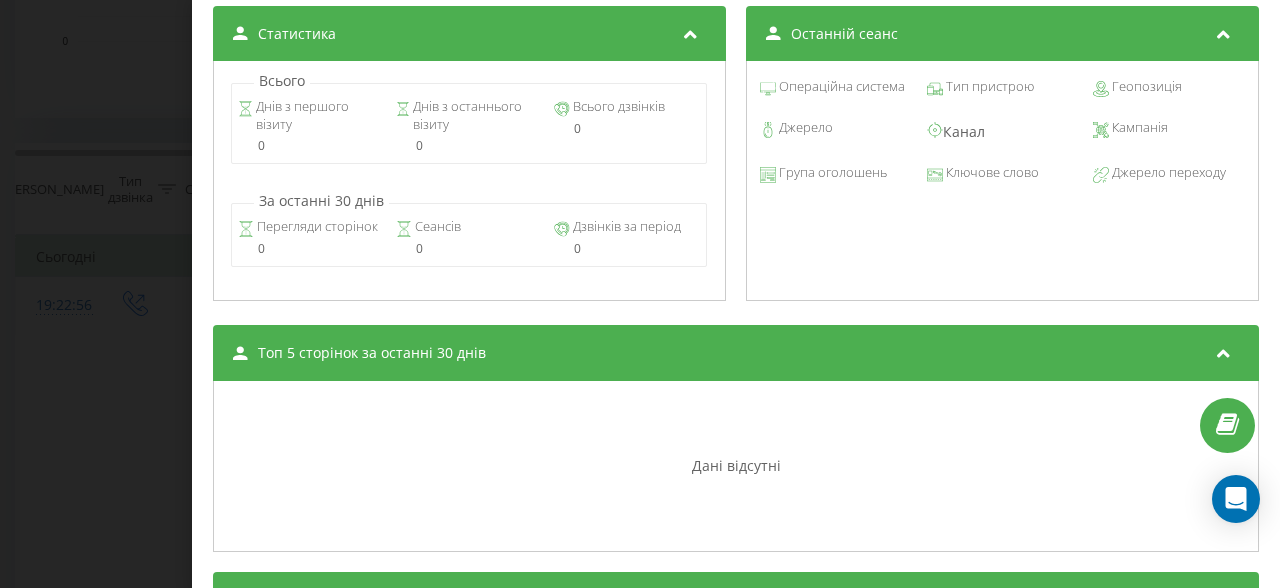 scroll, scrollTop: 922, scrollLeft: 0, axis: vertical 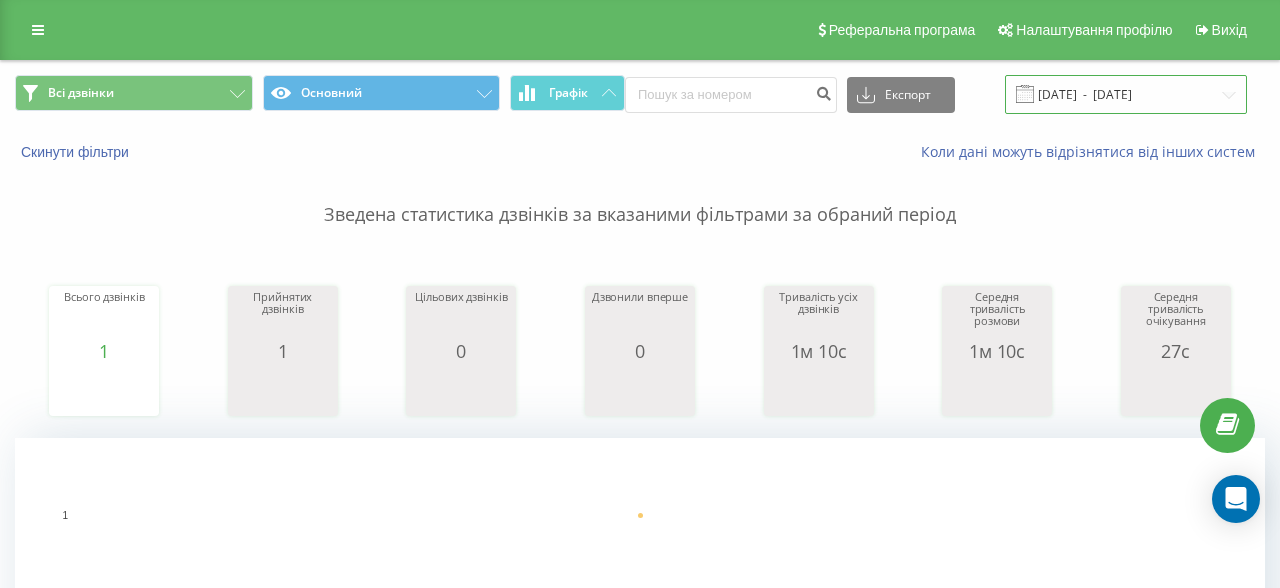click on "[DATE]  -  [DATE]" at bounding box center [1126, 94] 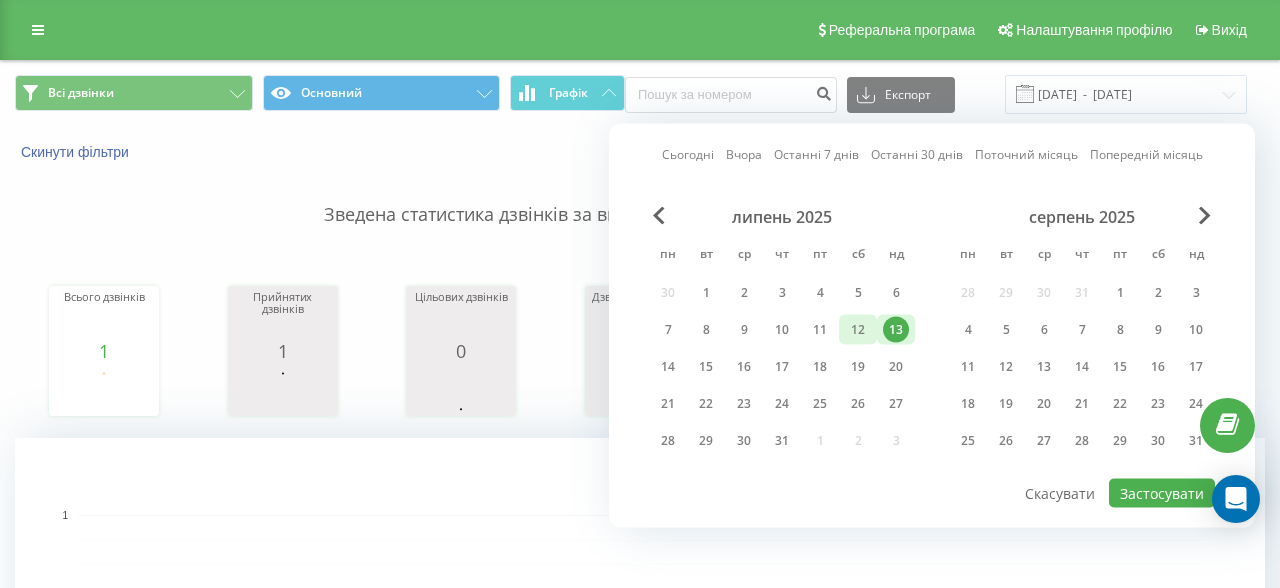 click on "12" at bounding box center [858, 330] 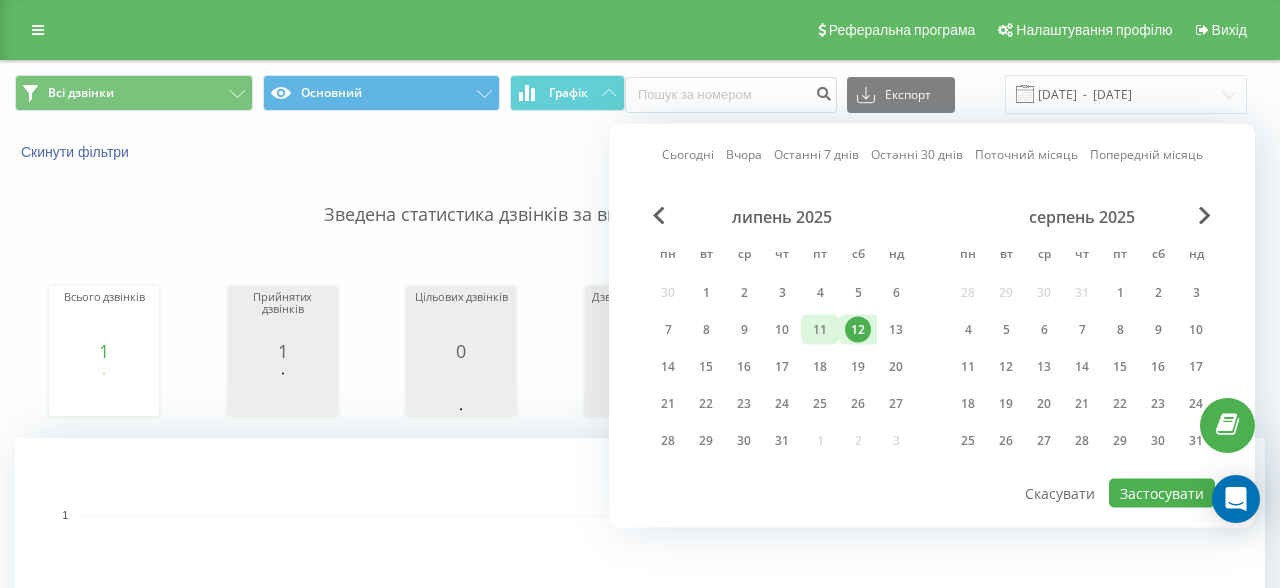 click on "11" at bounding box center [820, 330] 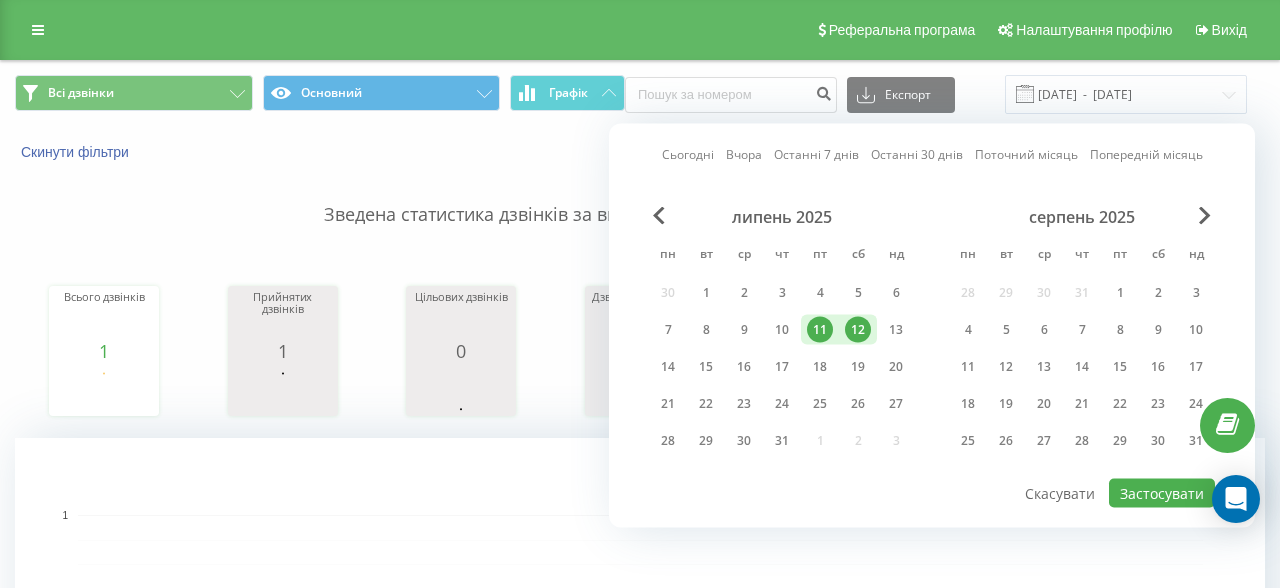 click on "11" at bounding box center (820, 330) 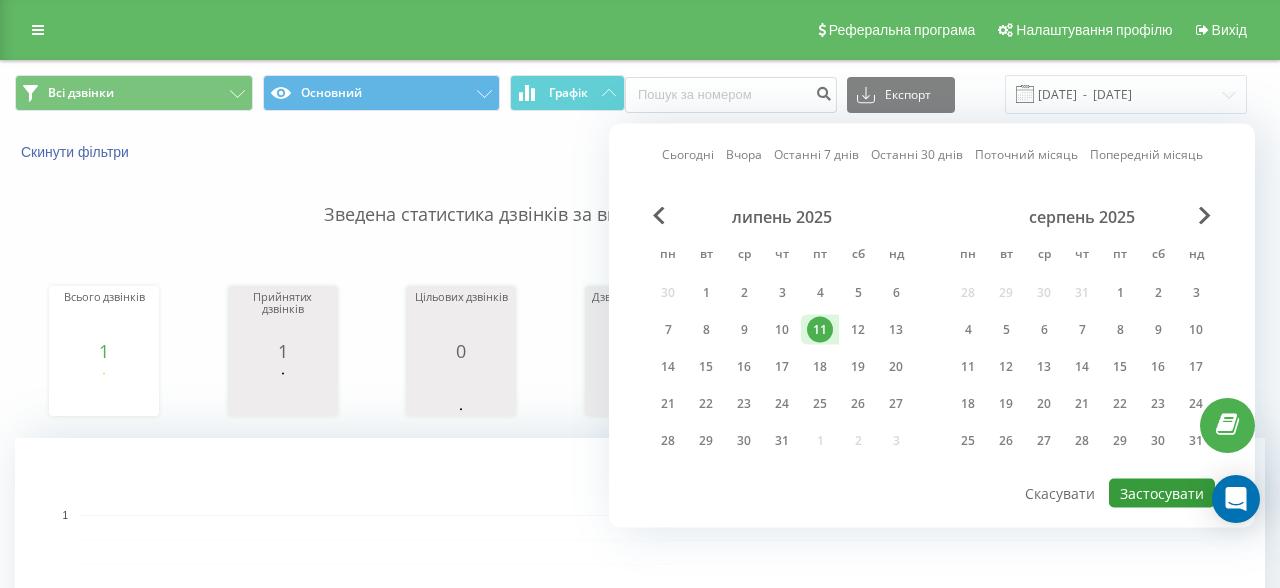 click on "Застосувати" at bounding box center (1162, 493) 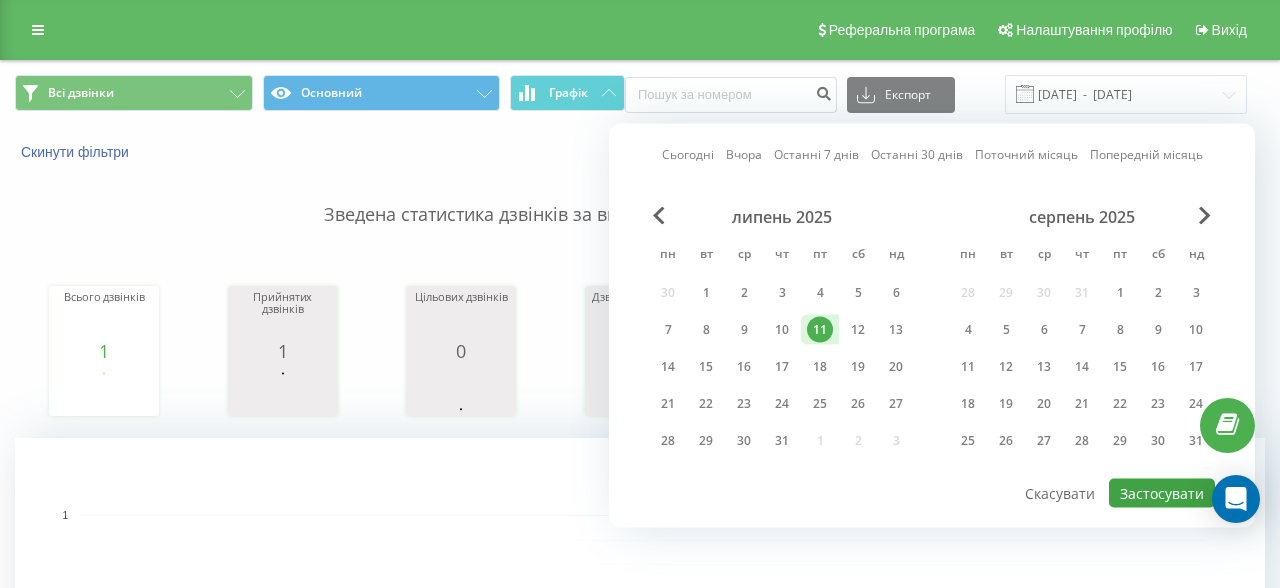 type on "11.07.2025  -  11.07.2025" 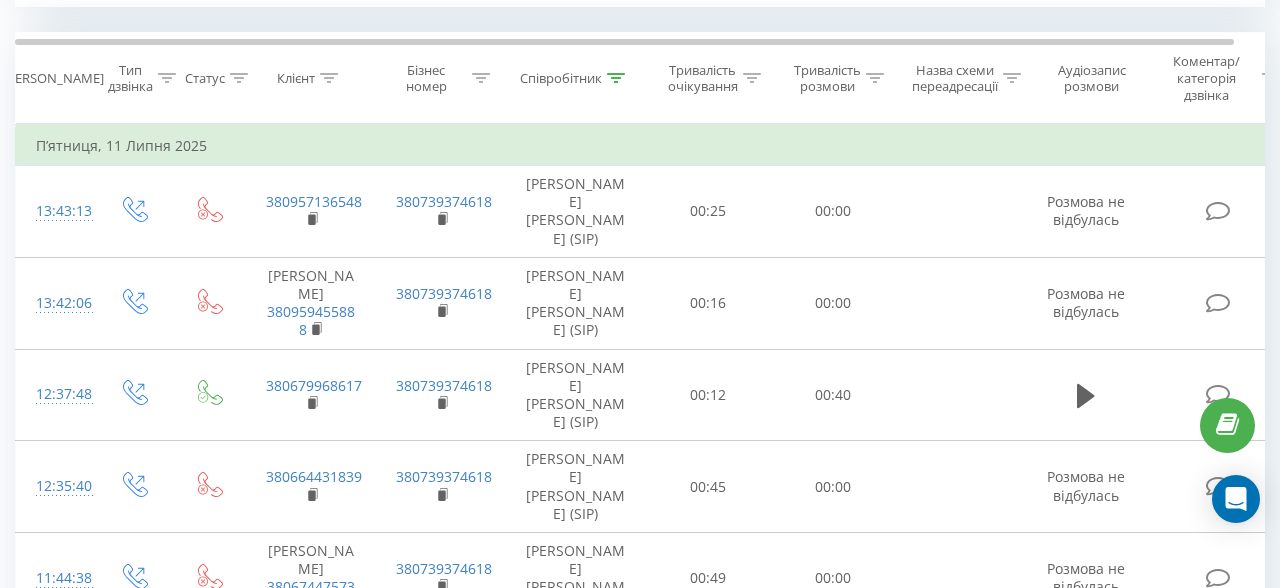 scroll, scrollTop: 803, scrollLeft: 0, axis: vertical 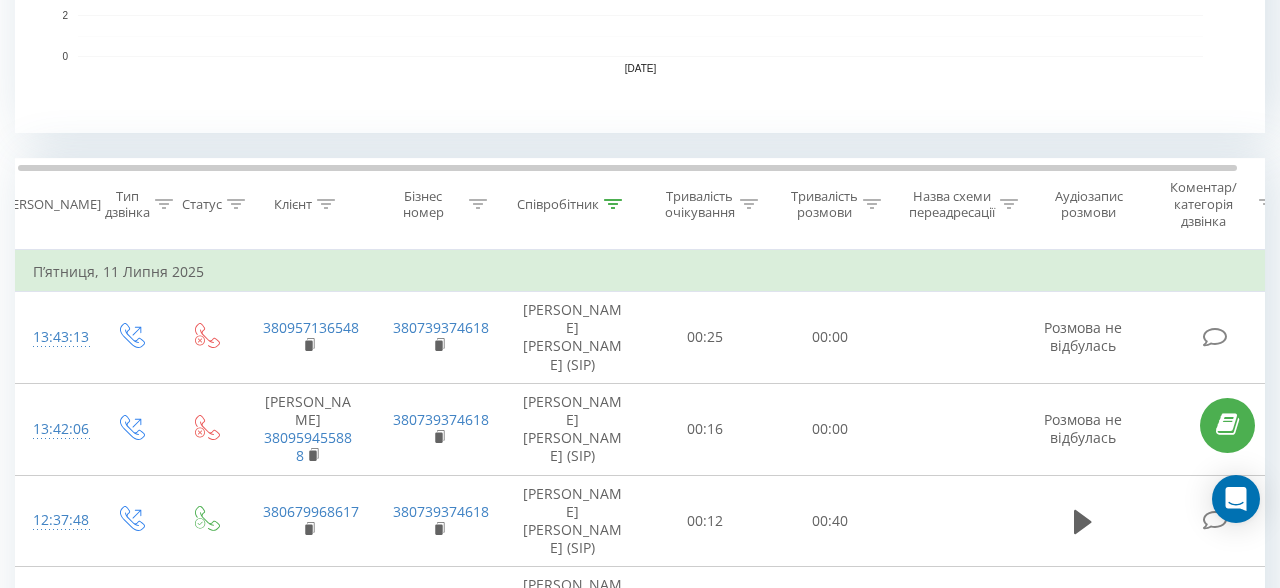 click 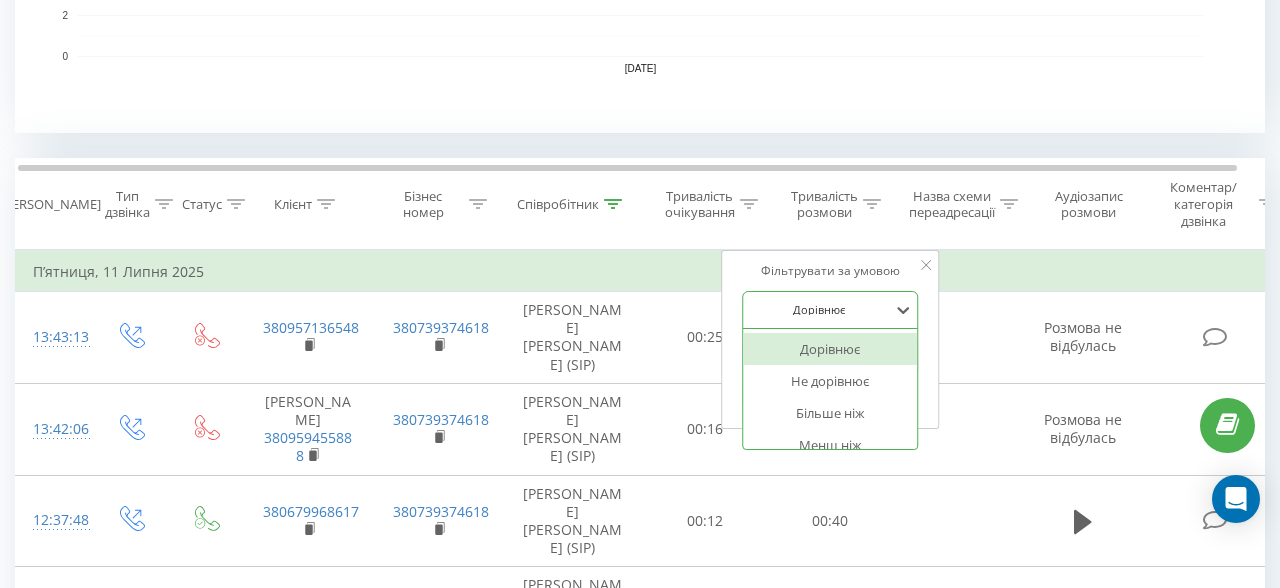 click on "Дорівнює" at bounding box center [830, 310] 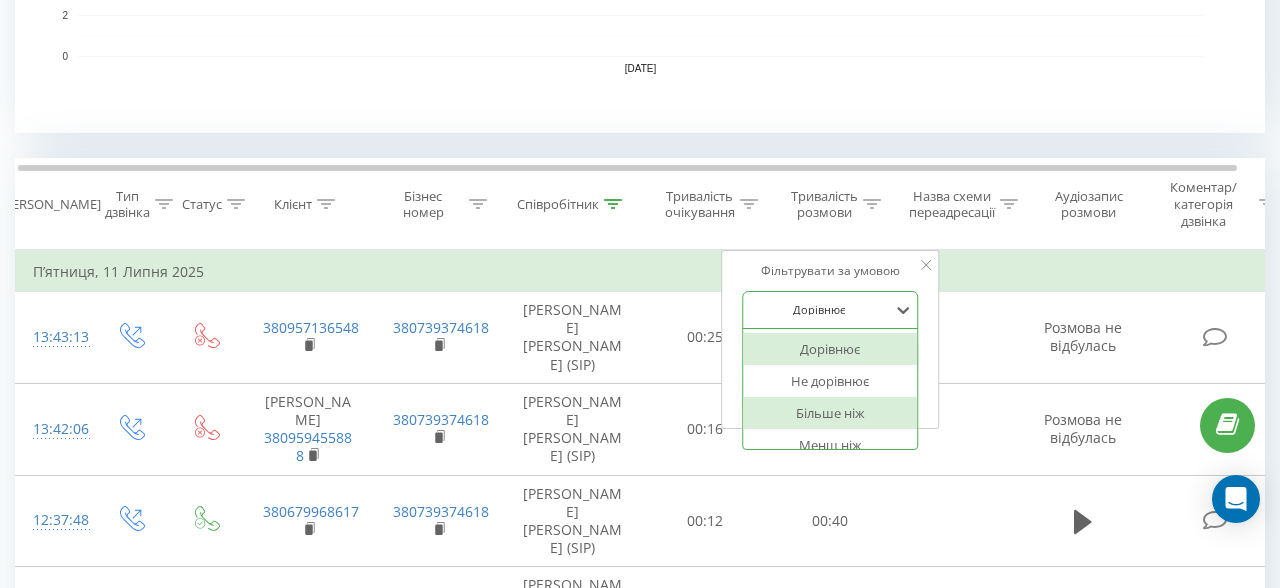 scroll, scrollTop: 3, scrollLeft: 0, axis: vertical 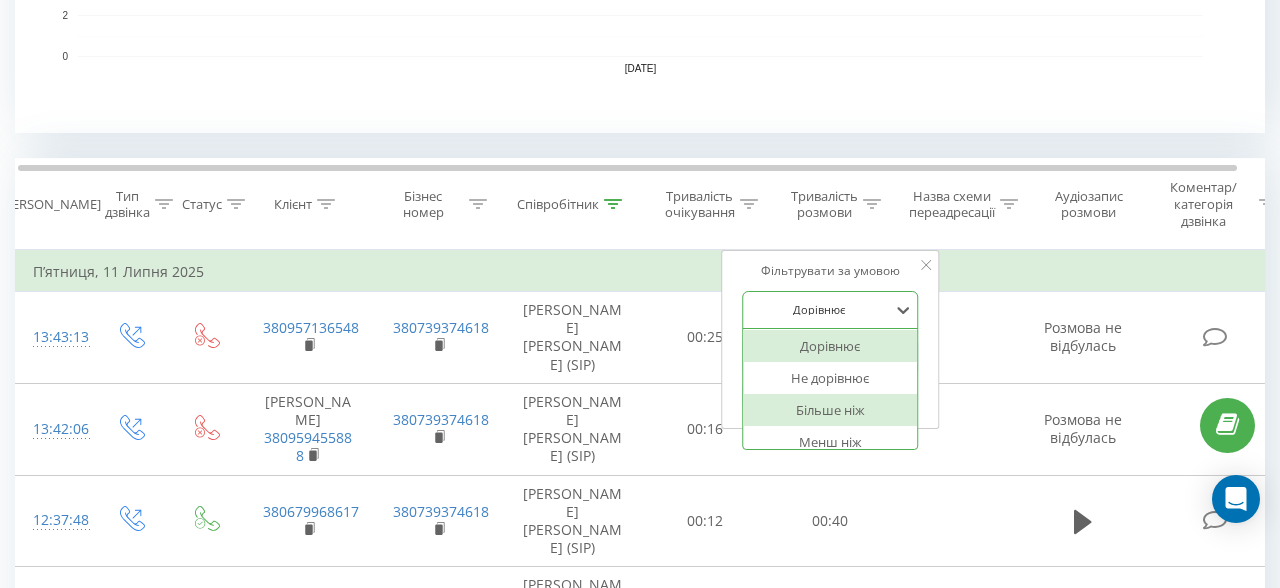 click on "Більше ніж" at bounding box center [830, 410] 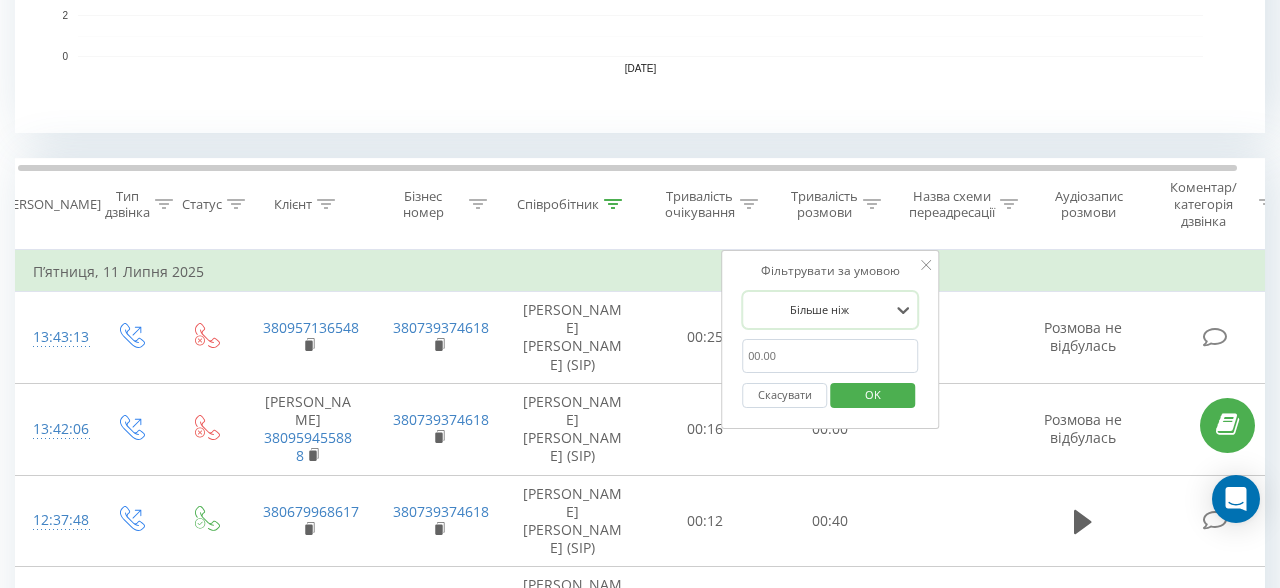 click at bounding box center [830, 356] 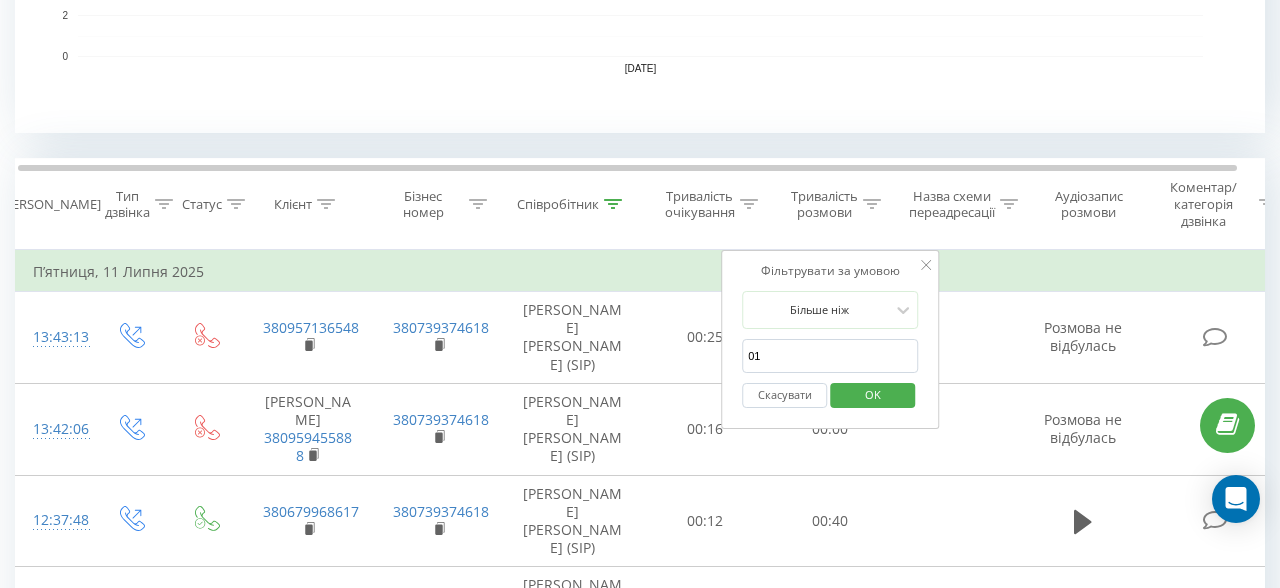 type on "01:00" 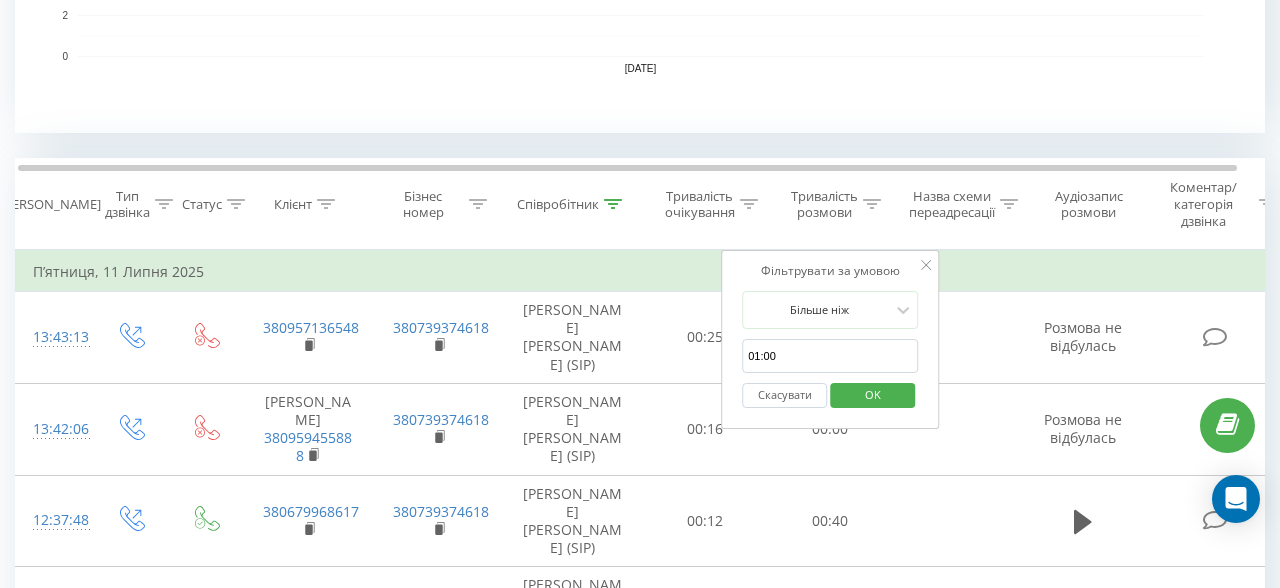 click on "Скасувати OK" at bounding box center [830, 395] 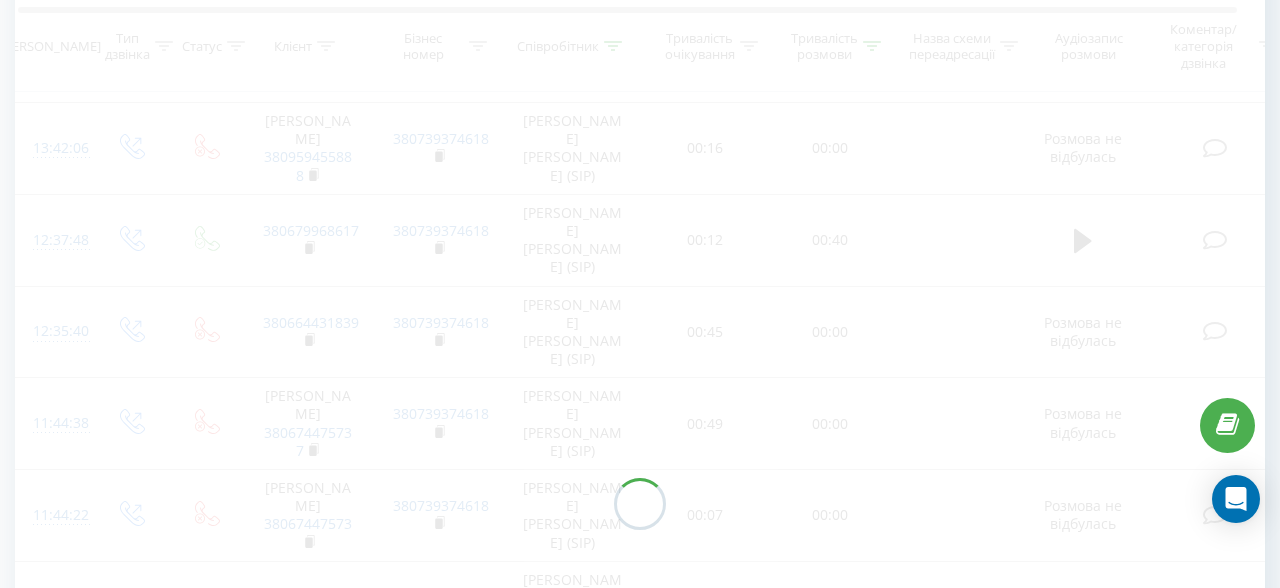 scroll, scrollTop: 834, scrollLeft: 0, axis: vertical 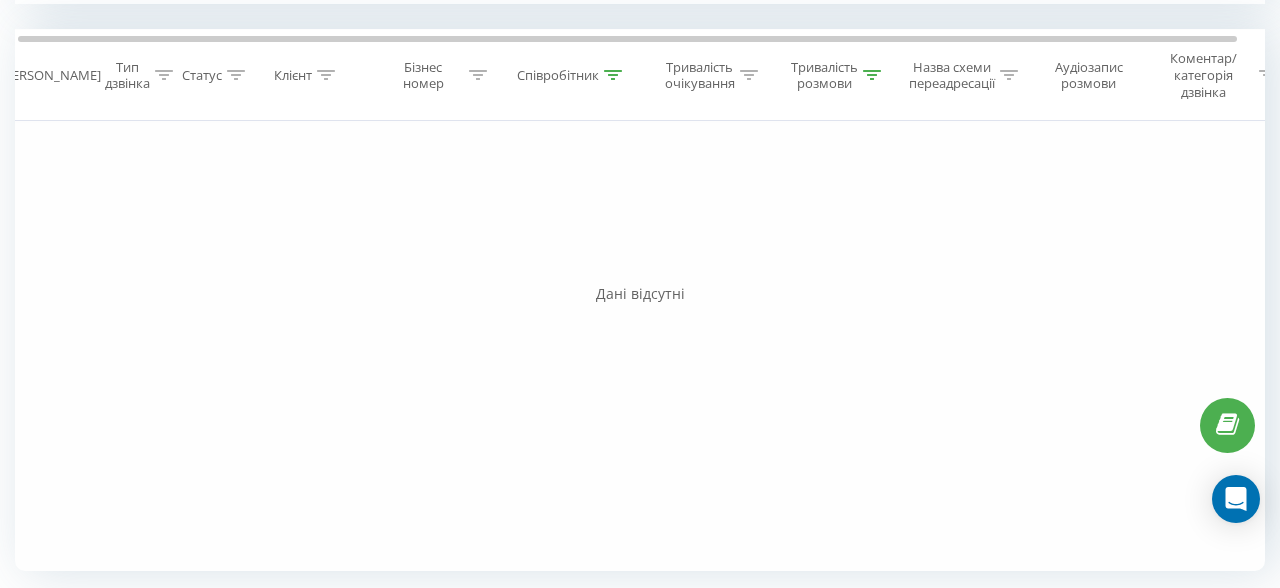 click 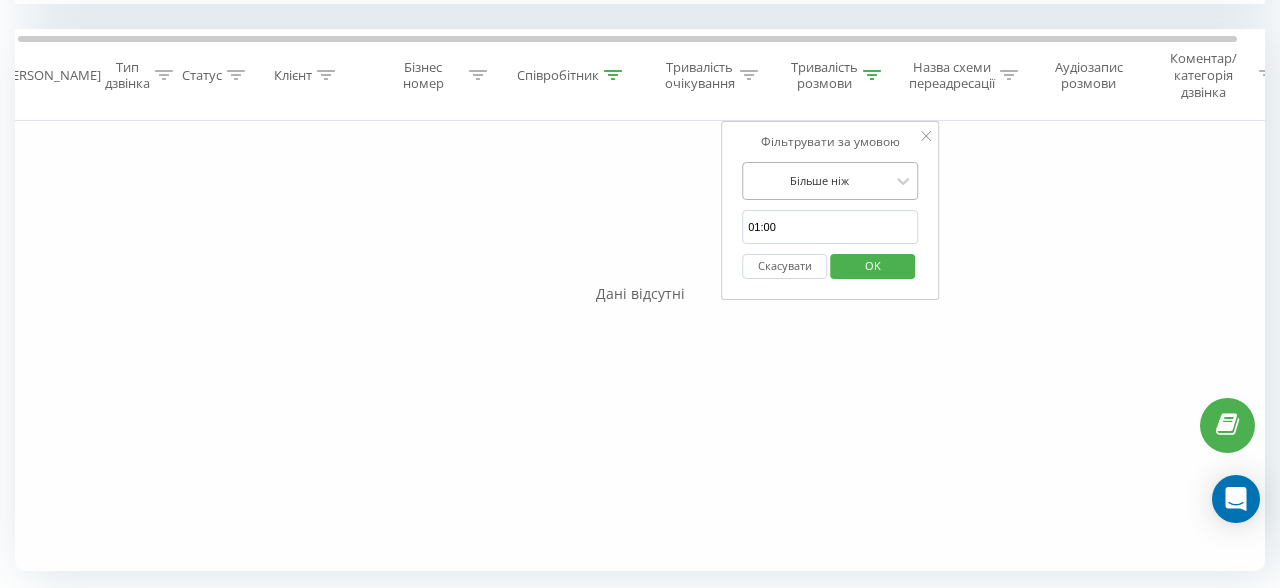 click at bounding box center [819, 180] 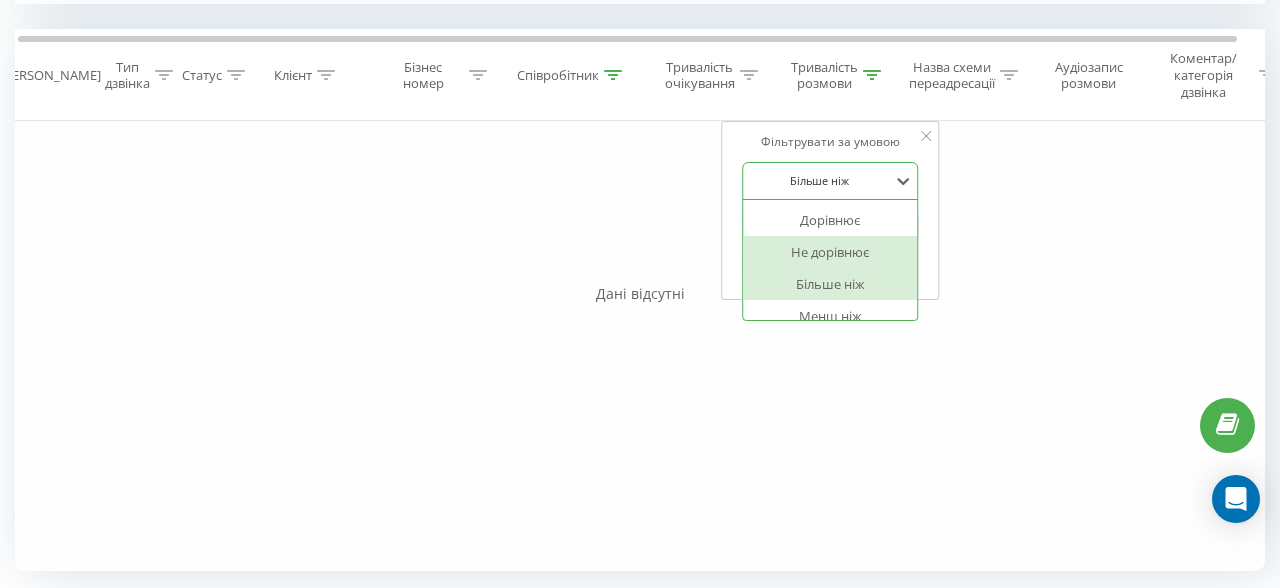 click on "Фільтрувати за умовою option Не дорівнює focused, 2 of 6. 6 results available. Use Up and Down to choose options, press Enter to select the currently focused option, press Escape to exit the menu, press Tab to select the option and exit the menu. Більше ніж Дорівнює Не дорівнює Більше ніж Менш ніж Менше або дорівнює Більше або дорівнює 01:00 Скасувати OK" at bounding box center [830, 211] 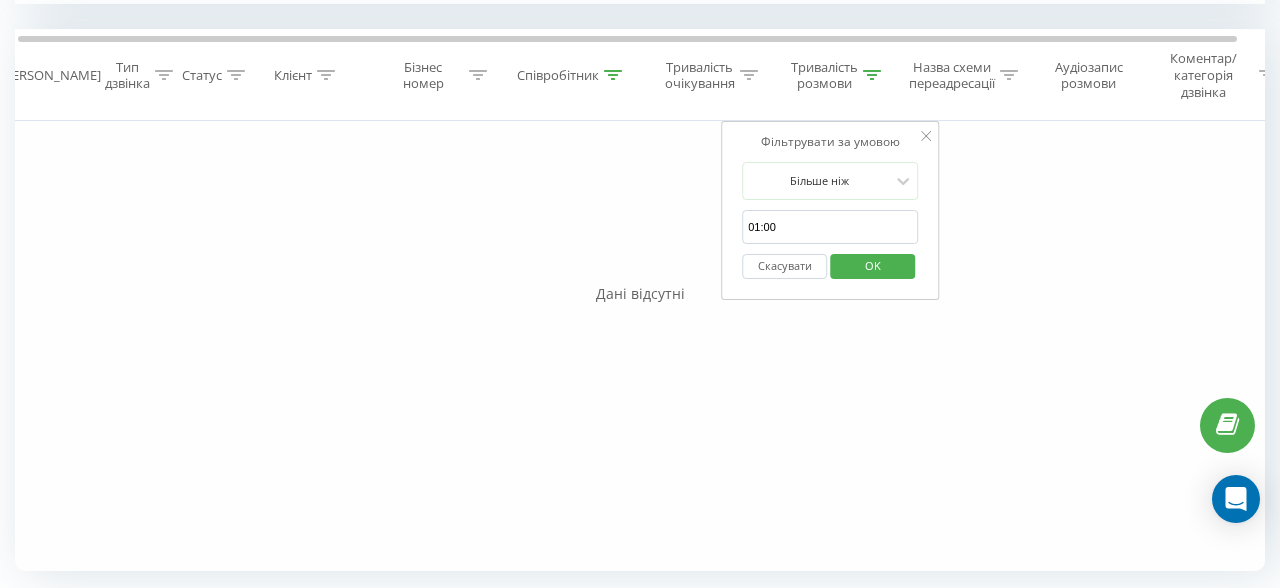 click on "Скасувати OK" at bounding box center [830, 266] 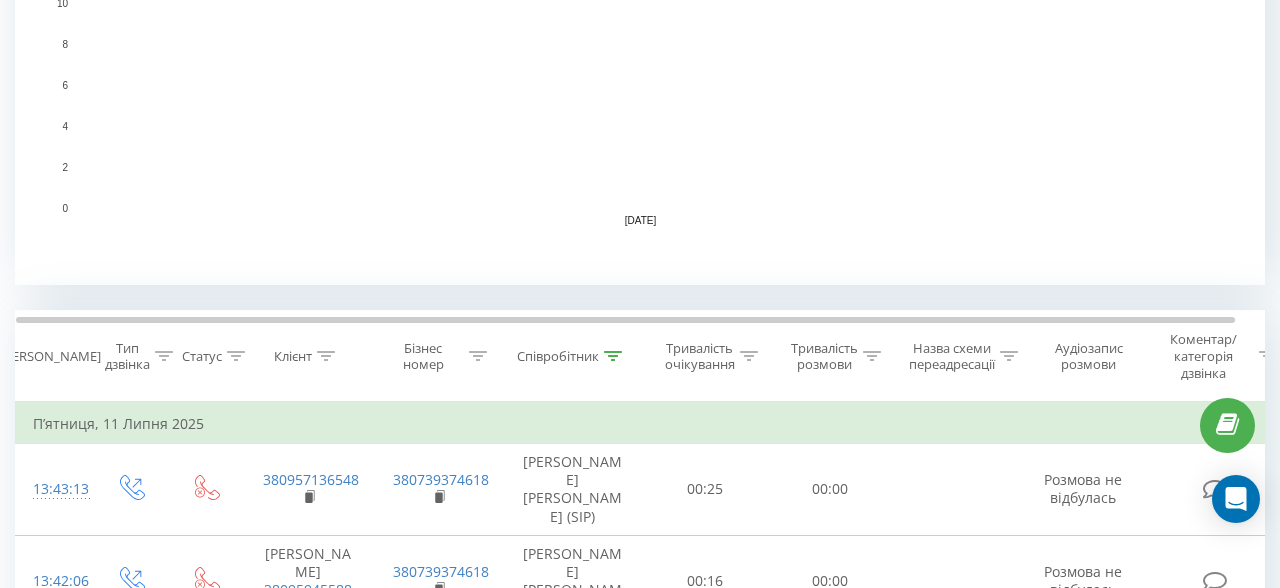 scroll, scrollTop: 605, scrollLeft: 0, axis: vertical 